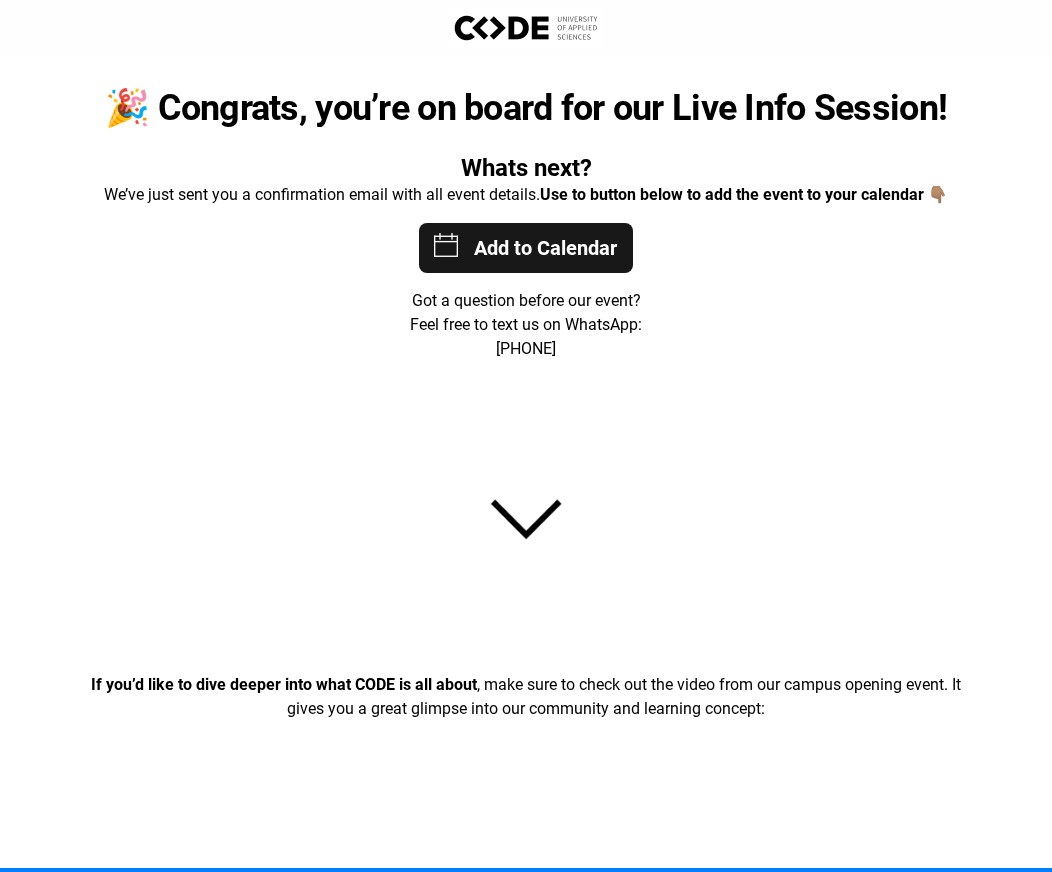 scroll, scrollTop: 0, scrollLeft: 0, axis: both 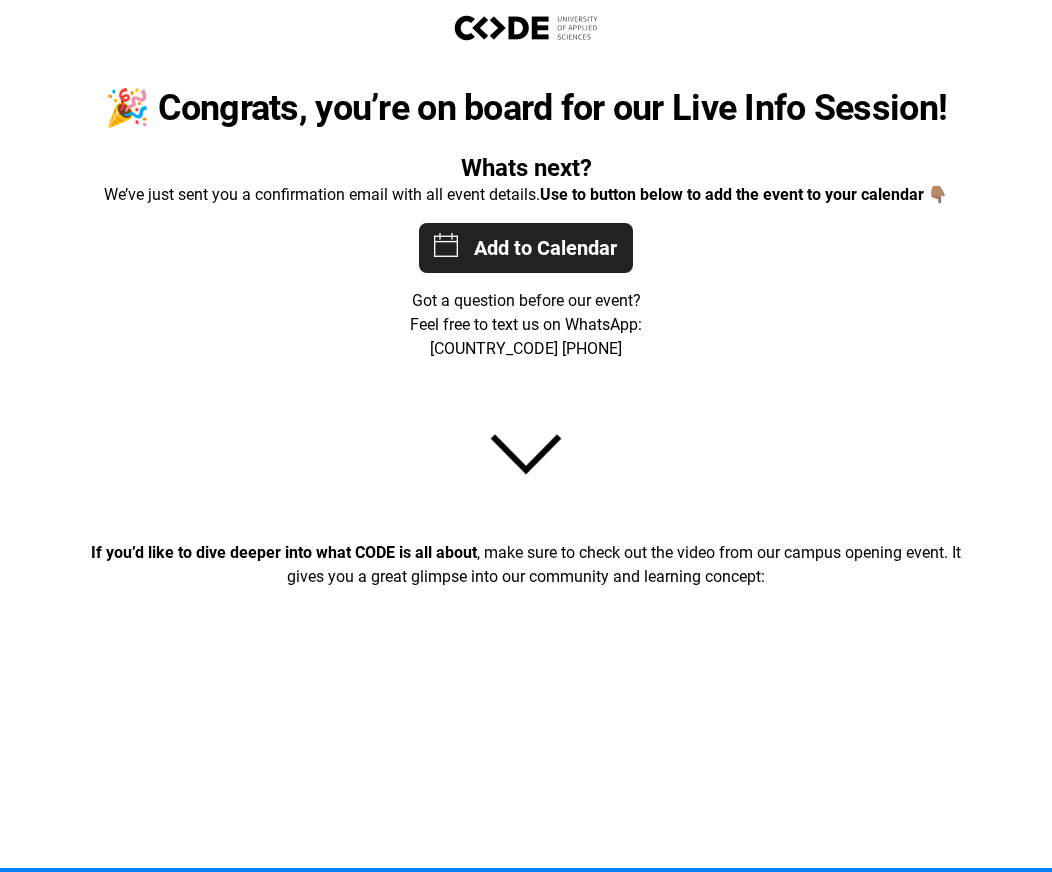 click on "Add to Calendar
07/01/2025 $15:$30:00
07/01/2025 $17:$30:00
Etc/UTC
15
CODE Study Program Info Session + Live Student Q&A
Curious what it’s really like to study at CODE? Join our live session to get an unfiltered inside look from current CODE students & alumni.
We’ll cover everything from what the learning experience is like, to financing options and career opportunities after graduation – and of course, you’ll be able to ask all your questions directly in our video call.
https://meet.google.com/xro-nkzt-qxm" at bounding box center (526, 248) 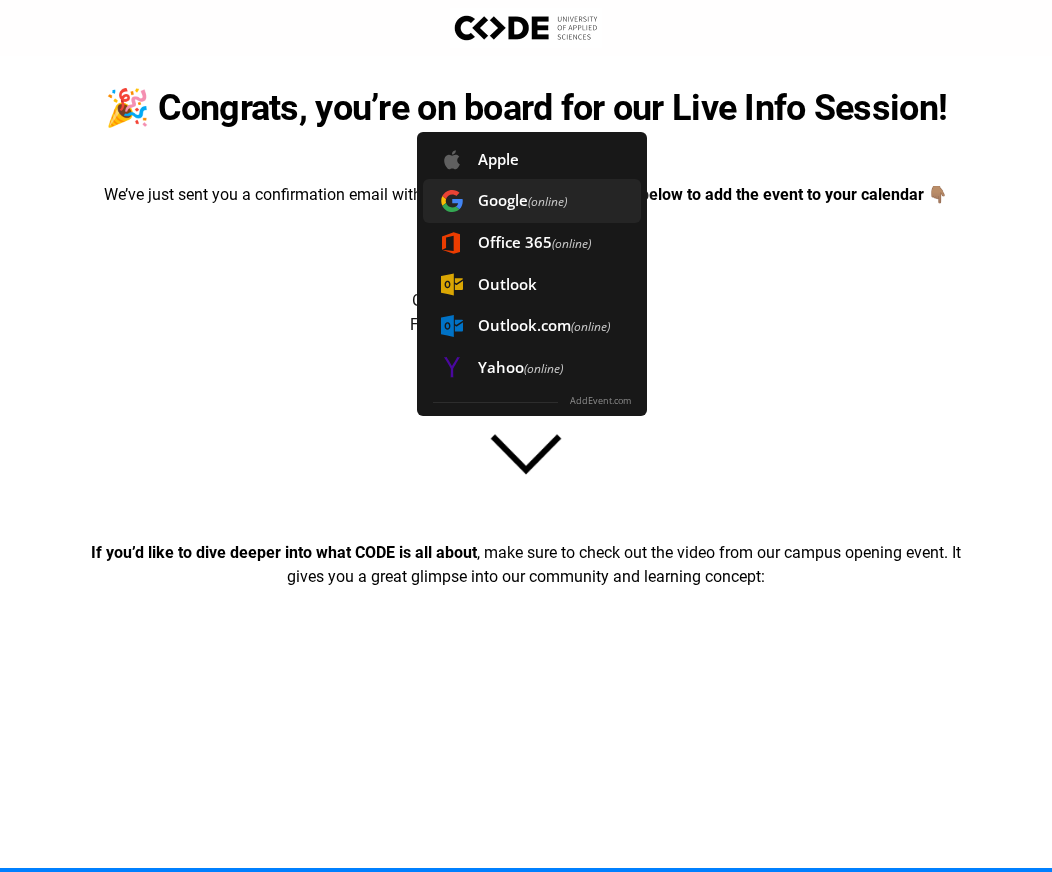 click on "(online)" at bounding box center [547, 201] 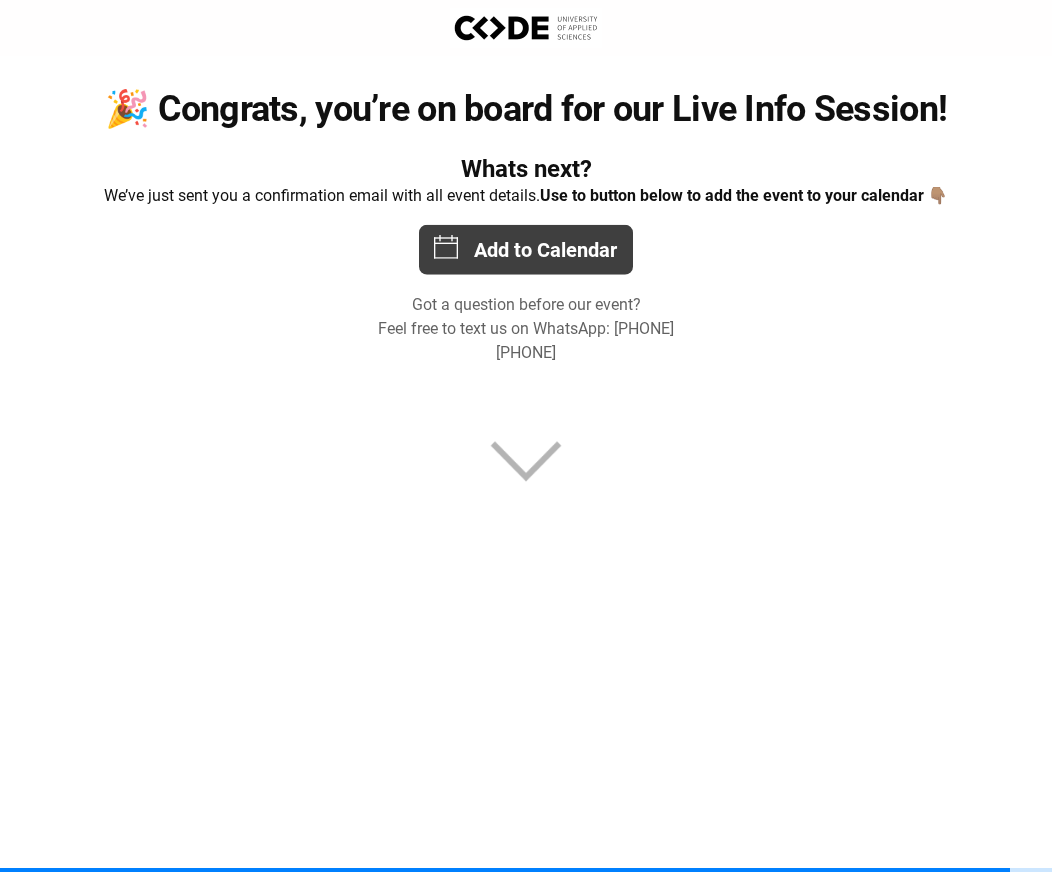 scroll, scrollTop: 0, scrollLeft: 0, axis: both 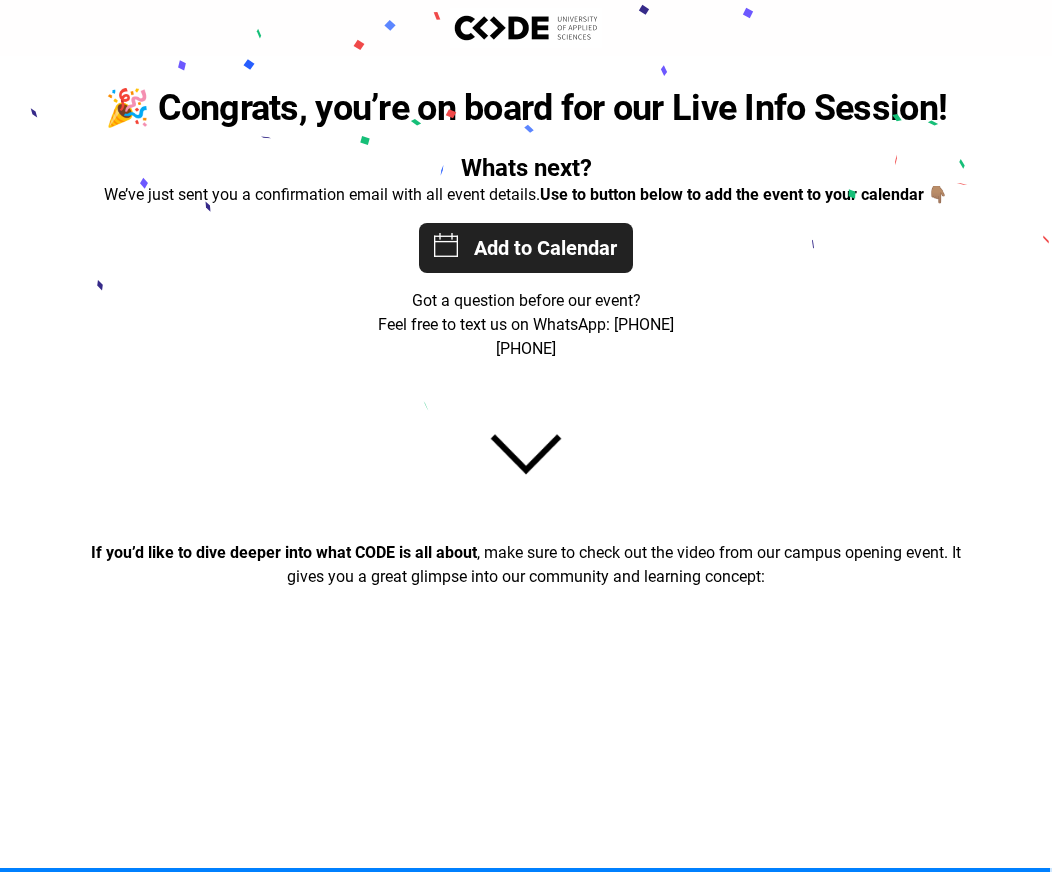 click on "Add to Calendar
07/01/2025 16:30:00
07/01/2025 18:30:00
Etc/UTC
15
CODE Study Program Info Session + Live Student Q&A
Curious what it’s really like to study at CODE? Join our live session to get an unfiltered inside look from current CODE students & alumni.
We’ll cover everything from what the learning experience is like, to financing options and career opportunities after graduation – and of course, you’ll be able to ask all your questions directly in our video call.
https://meet.google.com/xro-nkzt-qxm" at bounding box center (526, 248) 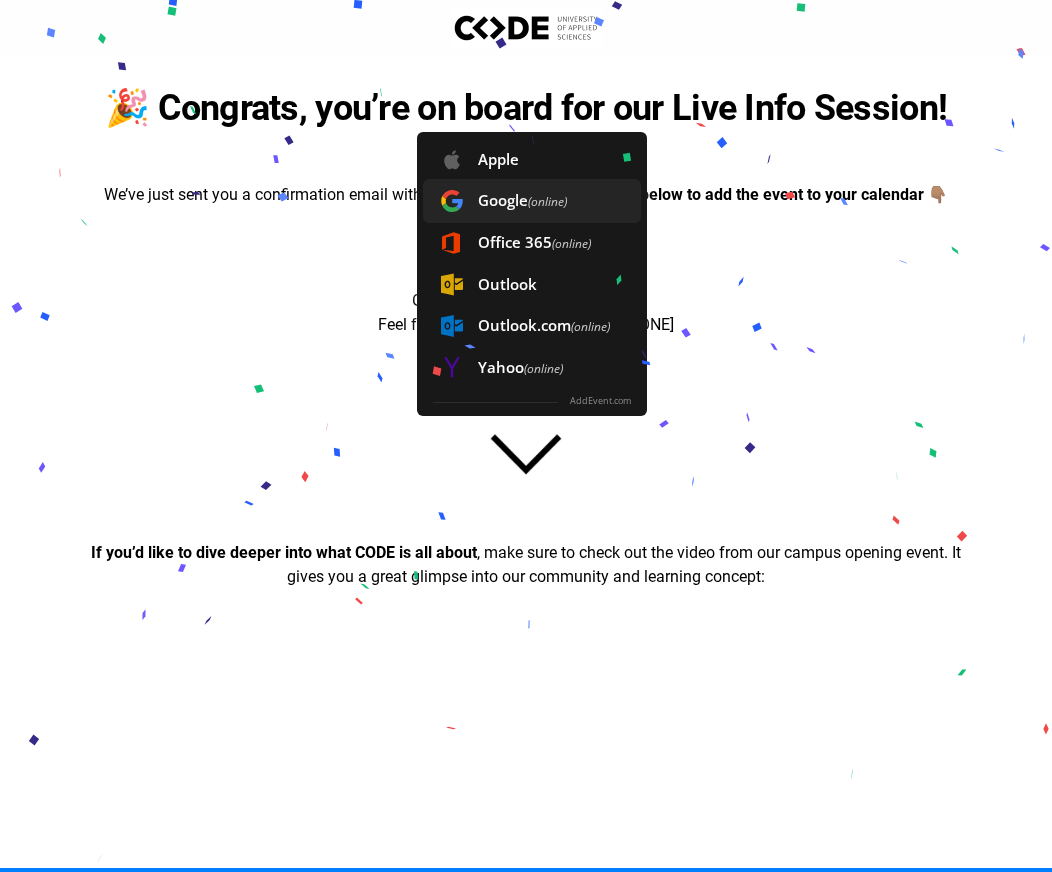 click on "(online)" at bounding box center (547, 201) 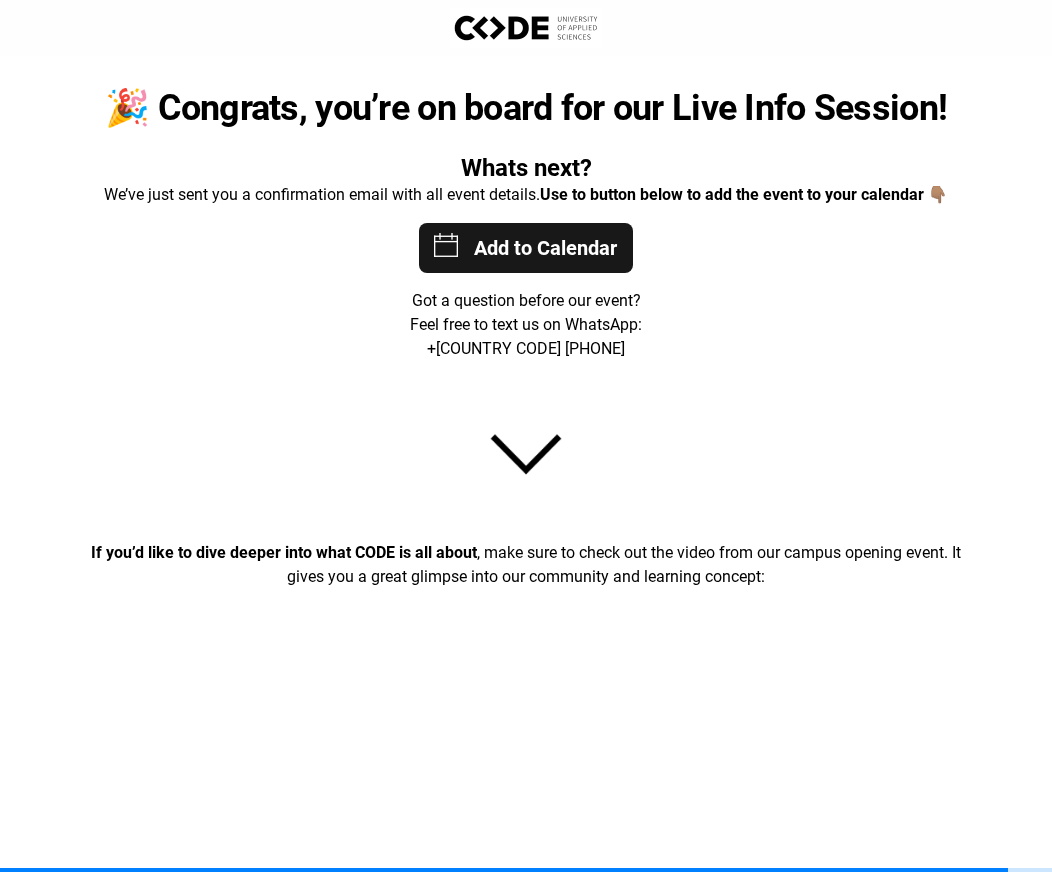 scroll, scrollTop: 0, scrollLeft: 0, axis: both 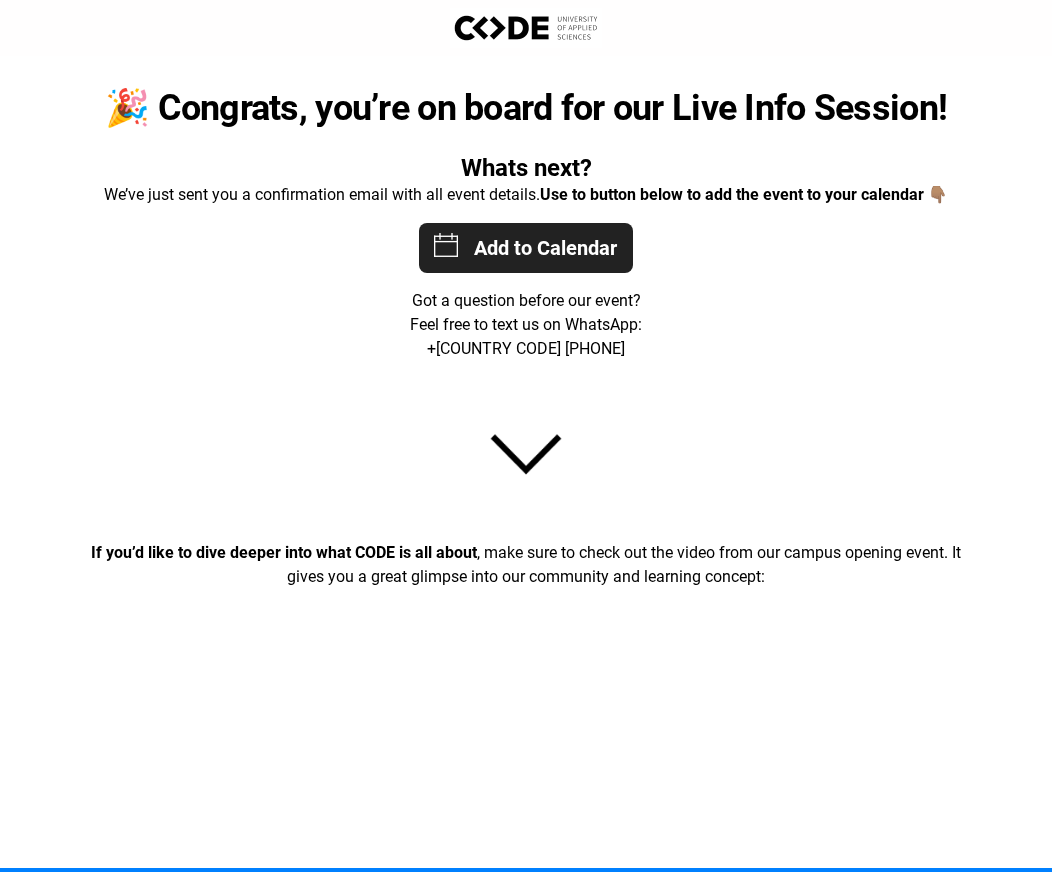 click on "Add to Calendar
07/01/2025 15:30:00
07/01/2025 17:30:00
Etc/UTC
15
CODE Study Program Info Session + Live Student Q&A
Curious what it’s really like to study at CODE? Join our live session to get an unfiltered inside look from current CODE students & alumni.
We’ll cover everything from what the learning experience is like, to financing options and career opportunities after graduation – and of course, you’ll be able to ask all your questions directly in our video call.
https://meet.google.com/xro-nkzt-qxm" at bounding box center (526, 248) 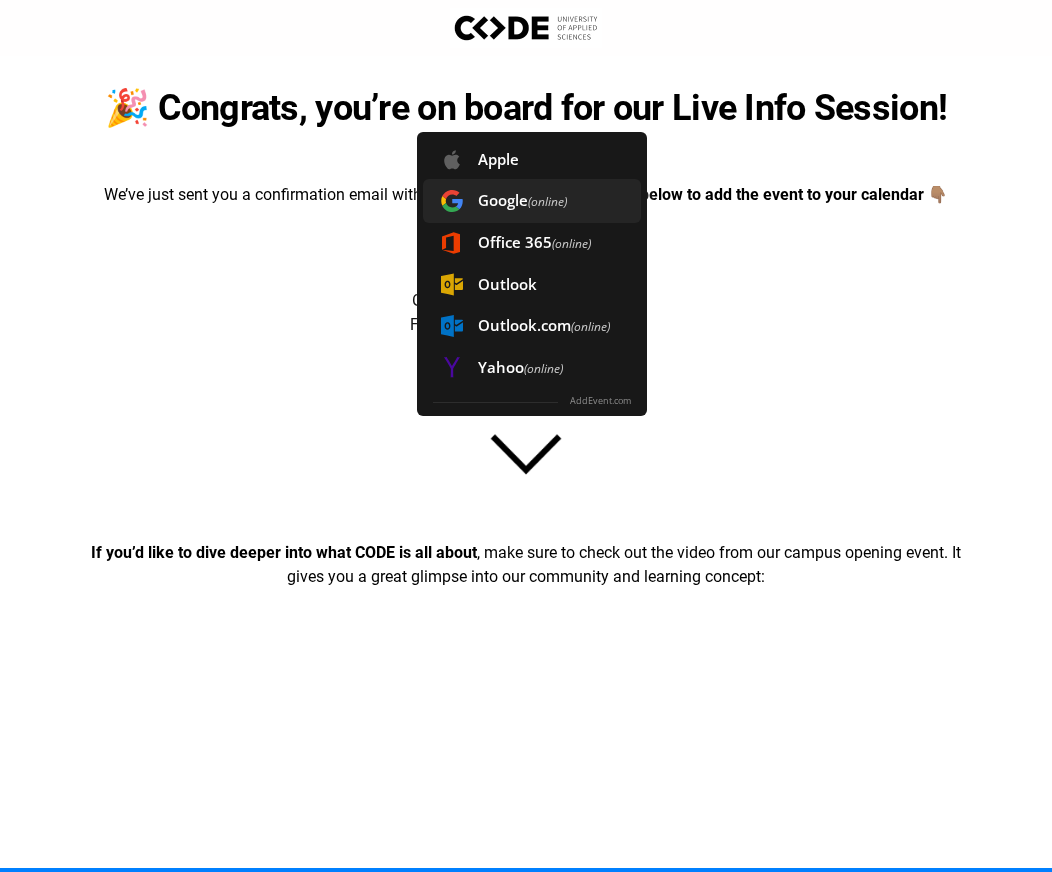 click on "(online)" at bounding box center [547, 201] 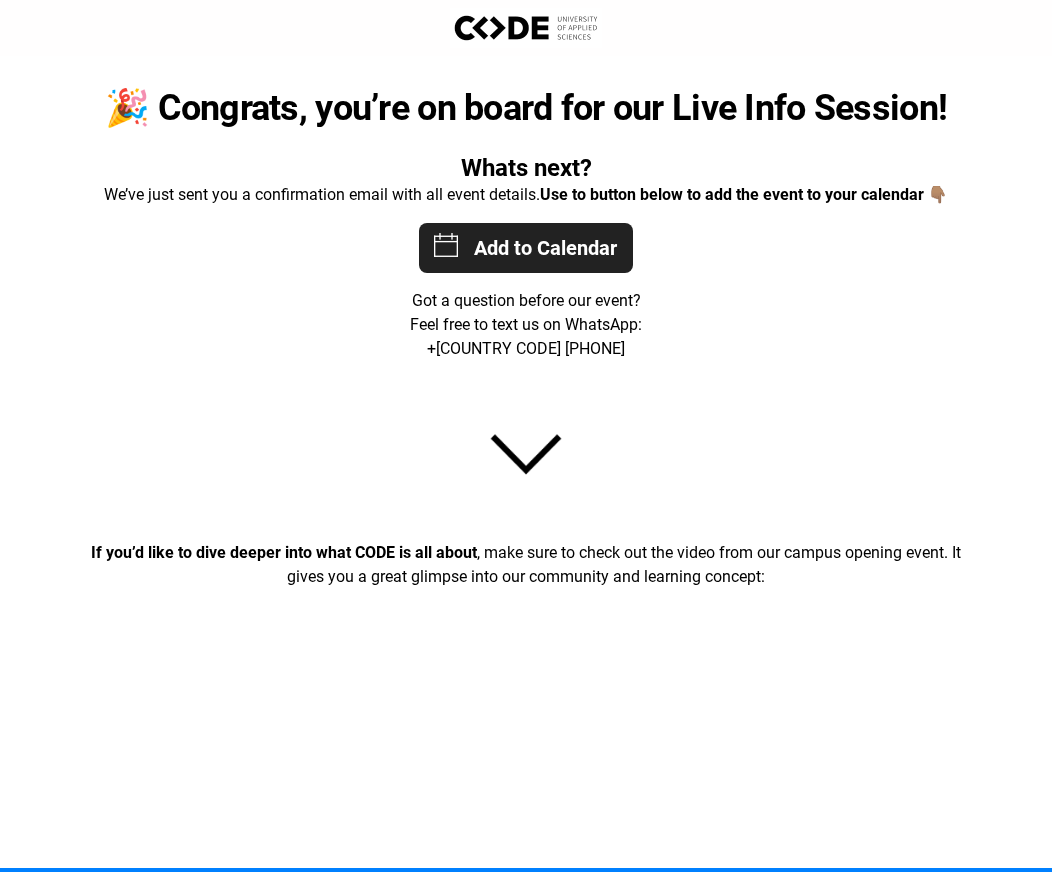 click on "Add to Calendar
07/01/2025 15:30:00
07/01/2025 17:30:00
Etc/UTC
15
CODE Study Program Info Session + Live Student Q&A
Curious what it’s really like to study at CODE? Join our live session to get an unfiltered inside look from current CODE students & alumni.
We’ll cover everything from what the learning experience is like, to financing options and career opportunities after graduation – and of course, you’ll be able to ask all your questions directly in our video call.
https://meet.google.com/xro-nkzt-qxm
Apple Google  (online) Office 365  (online) Outlook Outlook.com  (online) Yahoo  (online) AddEvent.com" at bounding box center (526, 248) 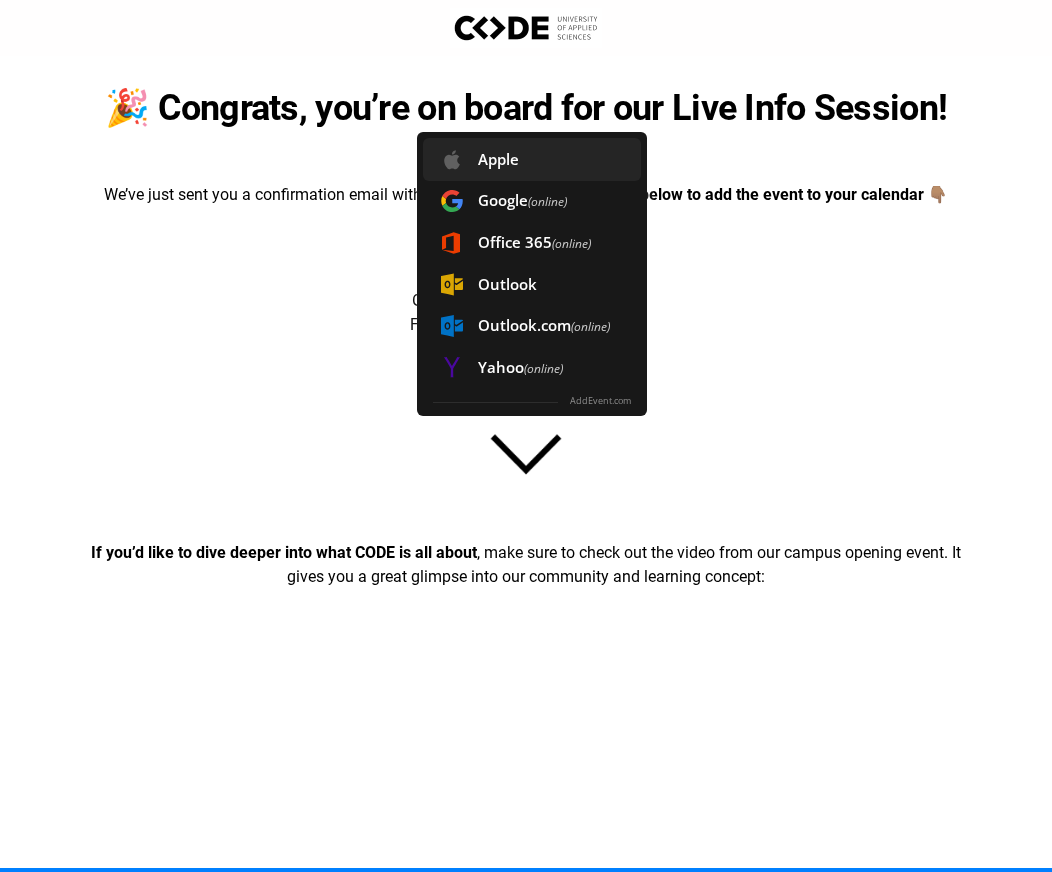 click on "Apple" at bounding box center [532, 159] 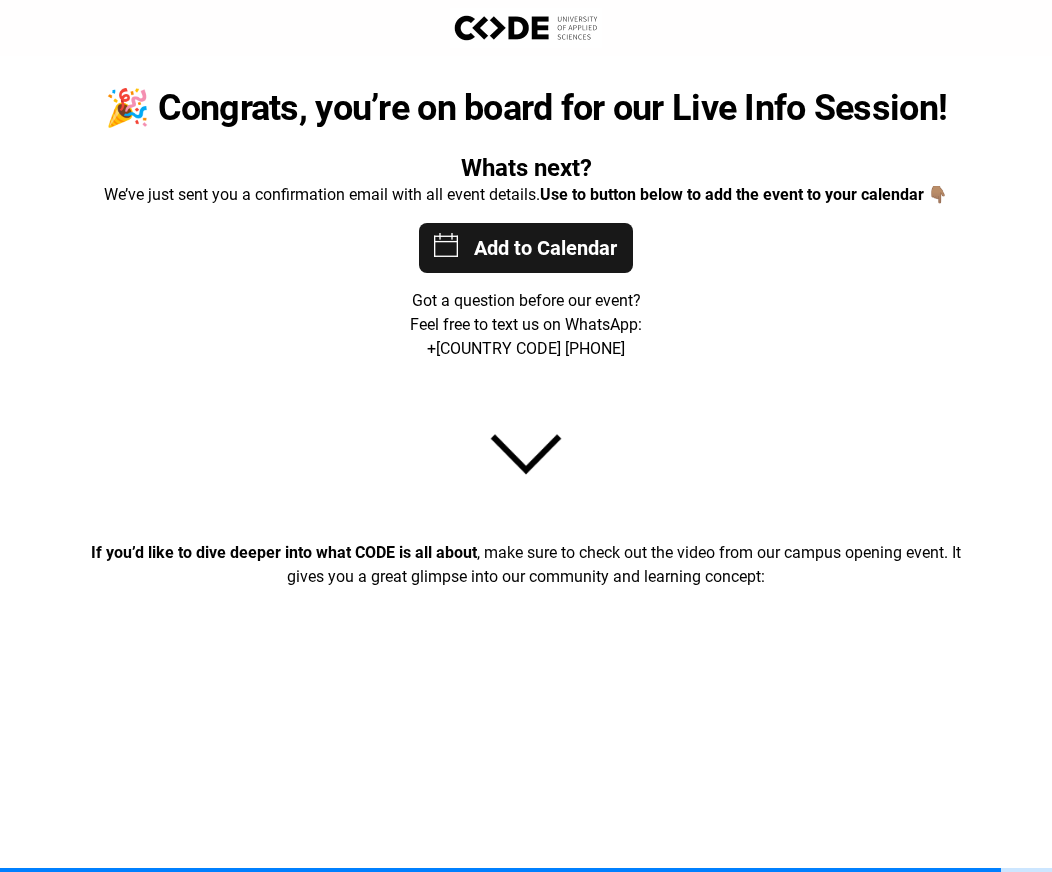 scroll, scrollTop: 0, scrollLeft: 0, axis: both 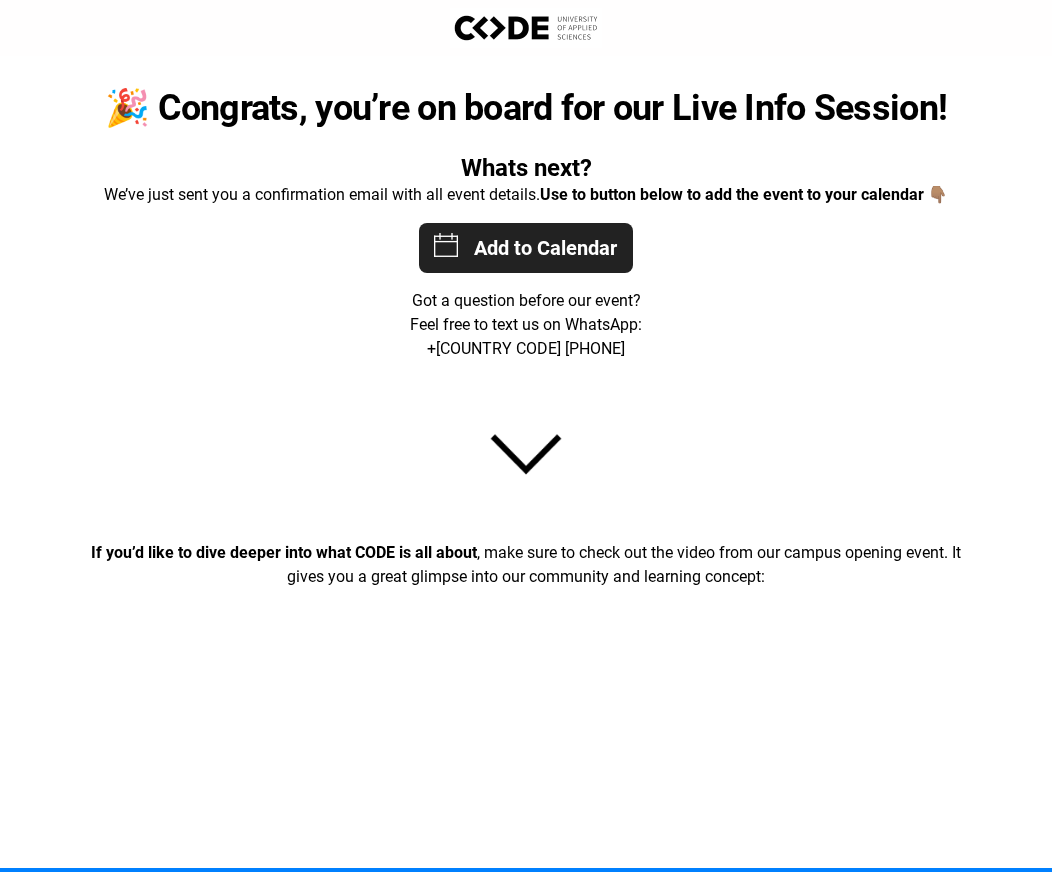 click on "Add to Calendar
07/01/2025 17:30:00
07/01/2025 19:30:00
Europe/Berlin
15
CODE Study Program Info Session + Live Student Q&A
Curious what it’s really like to study at CODE? Join our live session to get an unfiltered inside look from current CODE students & alumni.
We’ll cover everything from what the learning experience is like, to financing options and career opportunities after graduation – and of course, you’ll be able to ask all your questions directly in our video call.
https://meet.google.com/xro-nkzt-qxm" at bounding box center [526, 248] 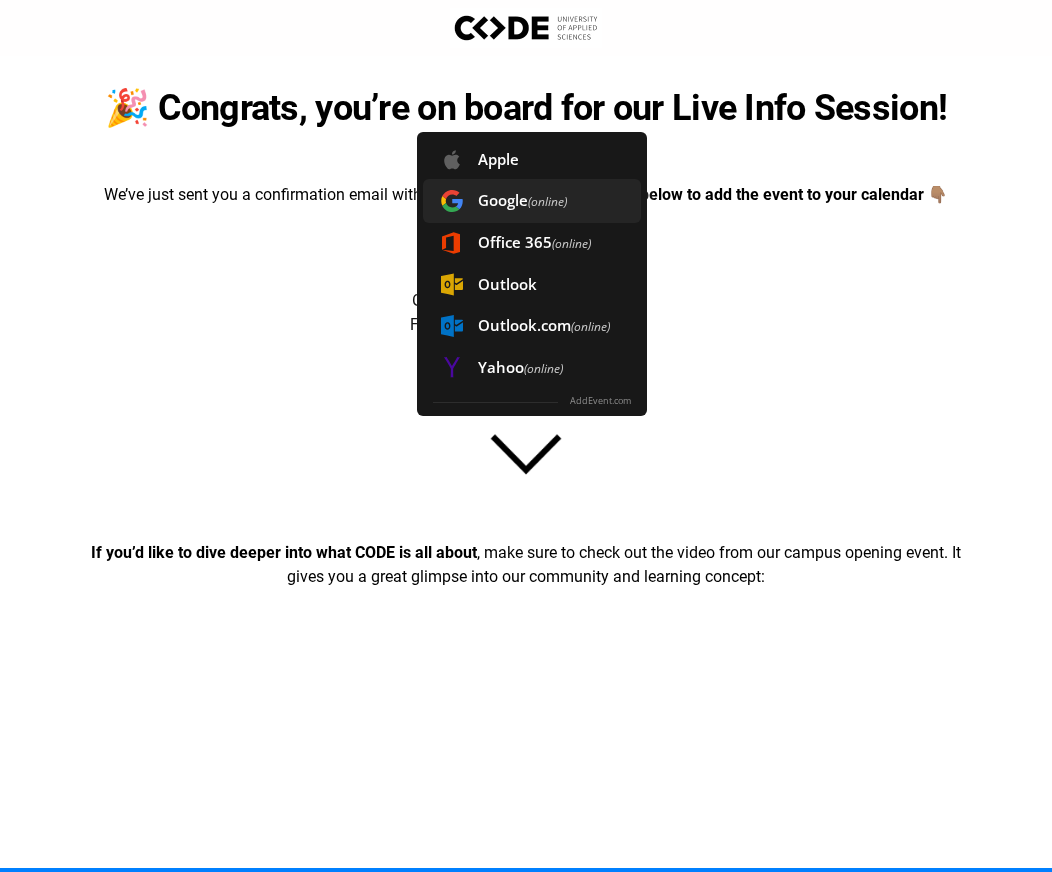 click on "(online)" at bounding box center [547, 201] 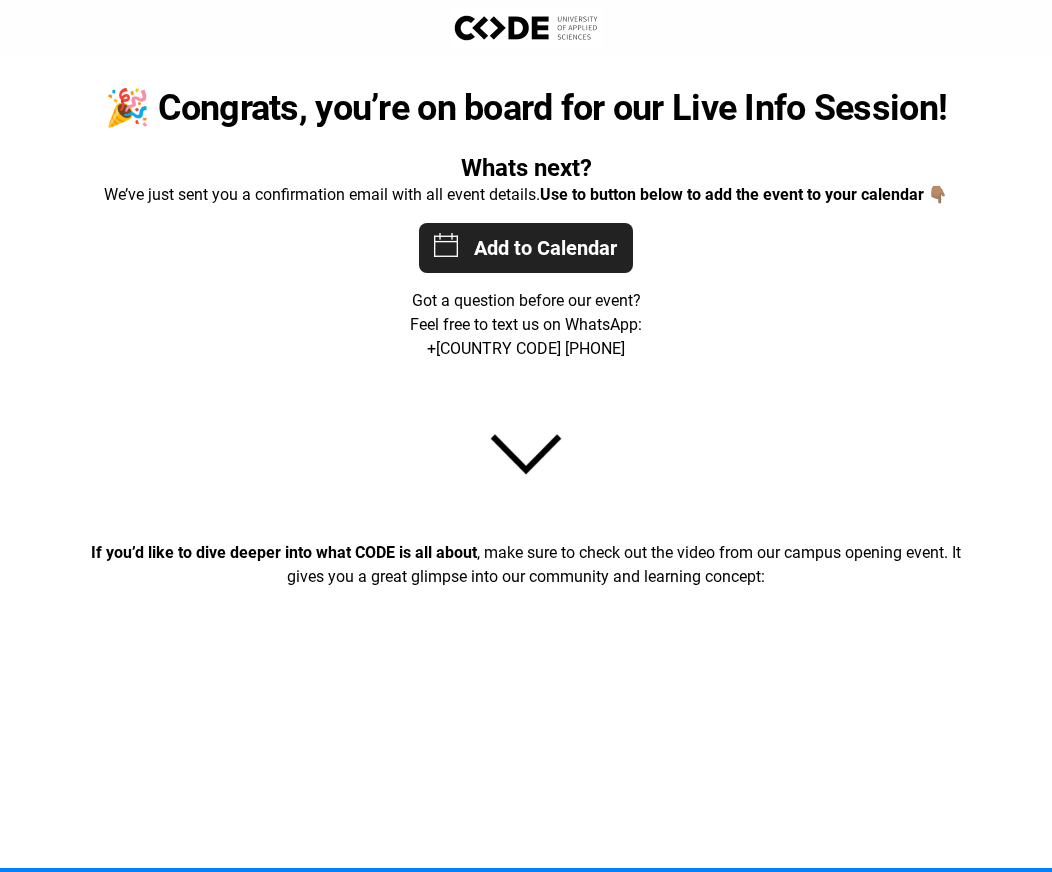 click on "Add to Calendar
07/01/2025 17:30:00
07/01/2025 19:30:00
Europe/Berlin
15
CODE Study Program Info Session + Live Student Q&A
Curious what it’s really like to study at CODE? Join our live session to get an unfiltered inside look from current CODE students & alumni.
We’ll cover everything from what the learning experience is like, to financing options and career opportunities after graduation – and of course, you’ll be able to ask all your questions directly in our video call.
https://meet.google.com/xro-nkzt-qxm
Apple Google  (online) Office 365  (online) Outlook Outlook.com  (online) Yahoo  (online) AddEvent.com" at bounding box center [526, 248] 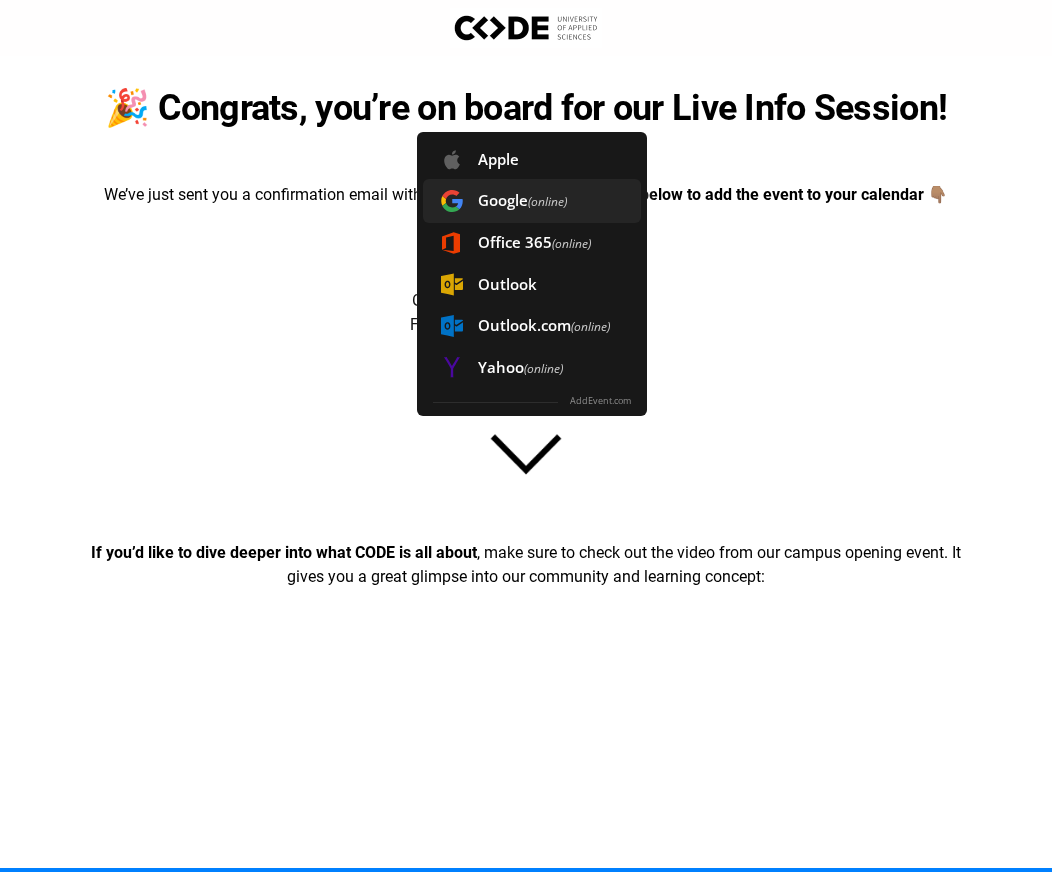 click on "Google  (online)" at bounding box center (532, 201) 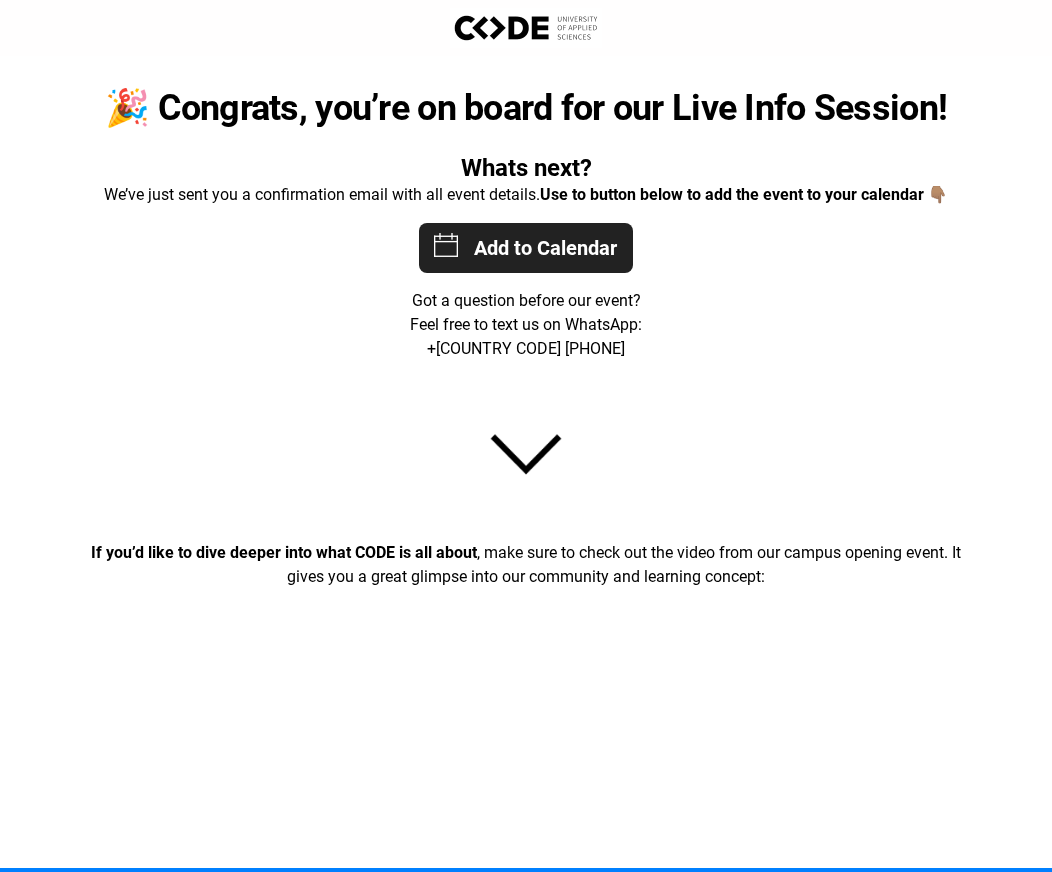 click on "Add to Calendar
07/01/2025 17:30:00
07/01/2025 19:30:00
Europe/Berlin
15
CODE Study Program Info Session + Live Student Q&A
Curious what it’s really like to study at CODE? Join our live session to get an unfiltered inside look from current CODE students & alumni.
We’ll cover everything from what the learning experience is like, to financing options and career opportunities after graduation – and of course, you’ll be able to ask all your questions directly in our video call.
https://meet.google.com/xro-nkzt-qxm
Apple Google  (online) Office 365  (online) Outlook Outlook.com  (online) Yahoo  (online) AddEvent.com" at bounding box center (526, 248) 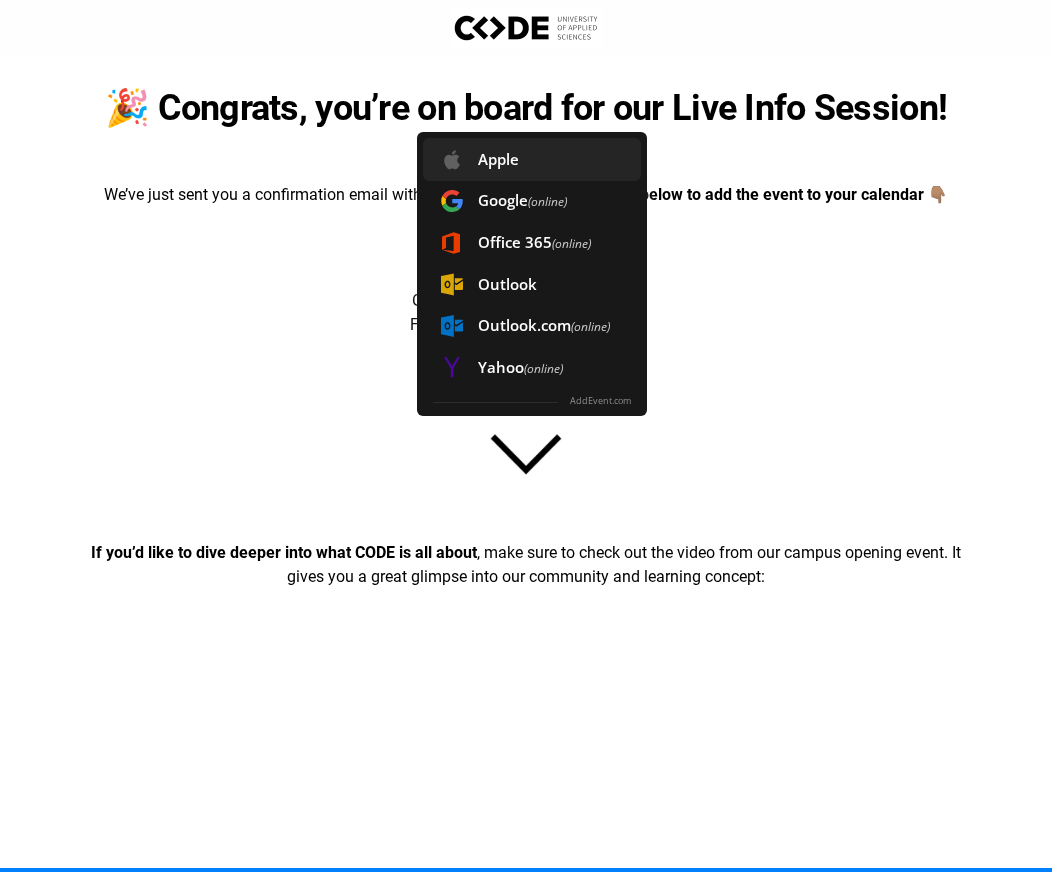 click on "Apple" at bounding box center [532, 159] 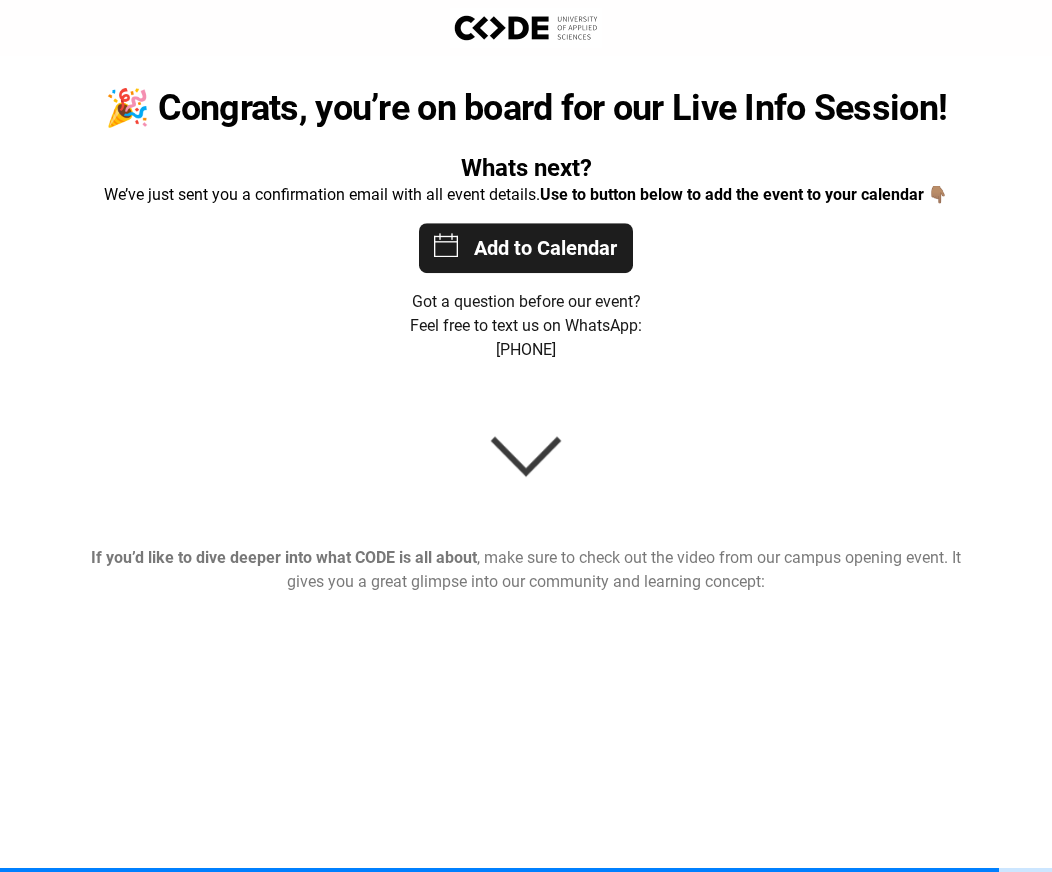 scroll, scrollTop: 0, scrollLeft: 0, axis: both 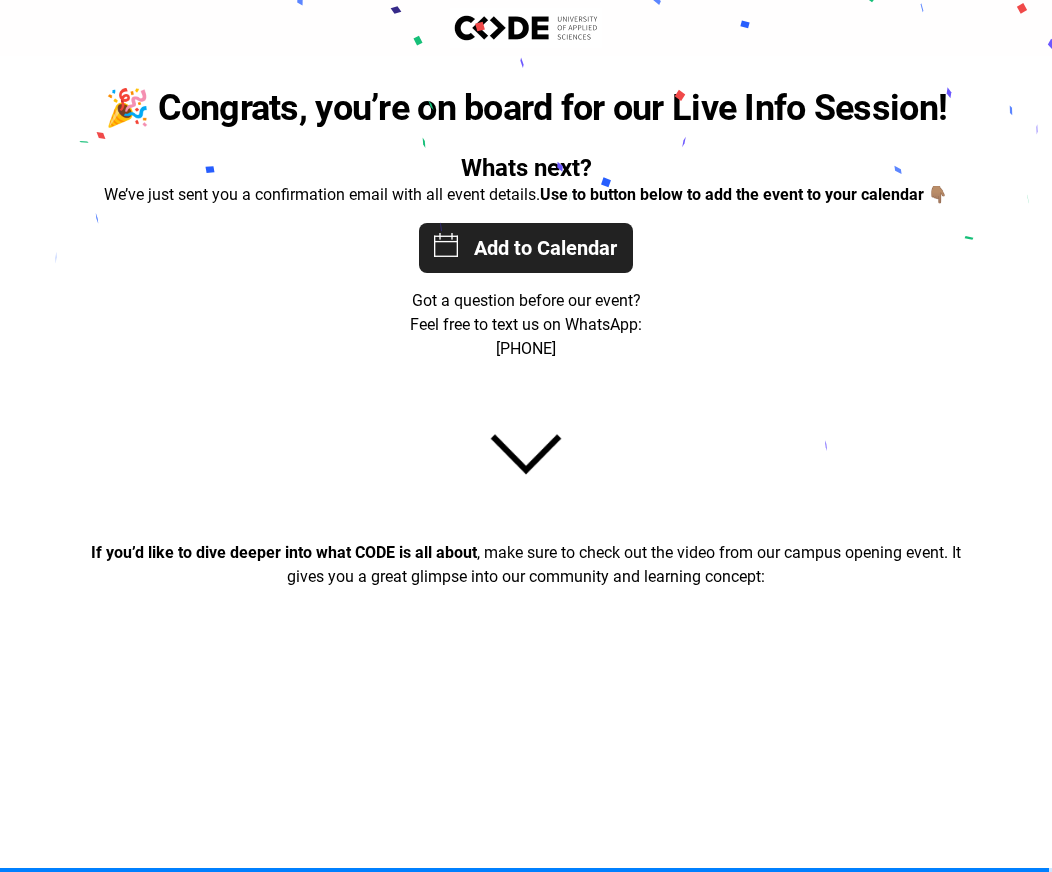 click on "Add to Calendar
07/01/2025 17:30:00
07/01/2025 19:30:00
Europe/Berlin
15
CODE Study Program Info Session + Live Student Q&A
Curious what it’s really like to study at CODE? Join our live session to get an unfiltered inside look from current CODE students & alumni.
We’ll cover everything from what the learning experience is like, to financing options and career opportunities after graduation – and of course, you’ll be able to ask all your questions directly in our video call.
https://meet.google.com/xro-nkzt-qxm" at bounding box center (526, 248) 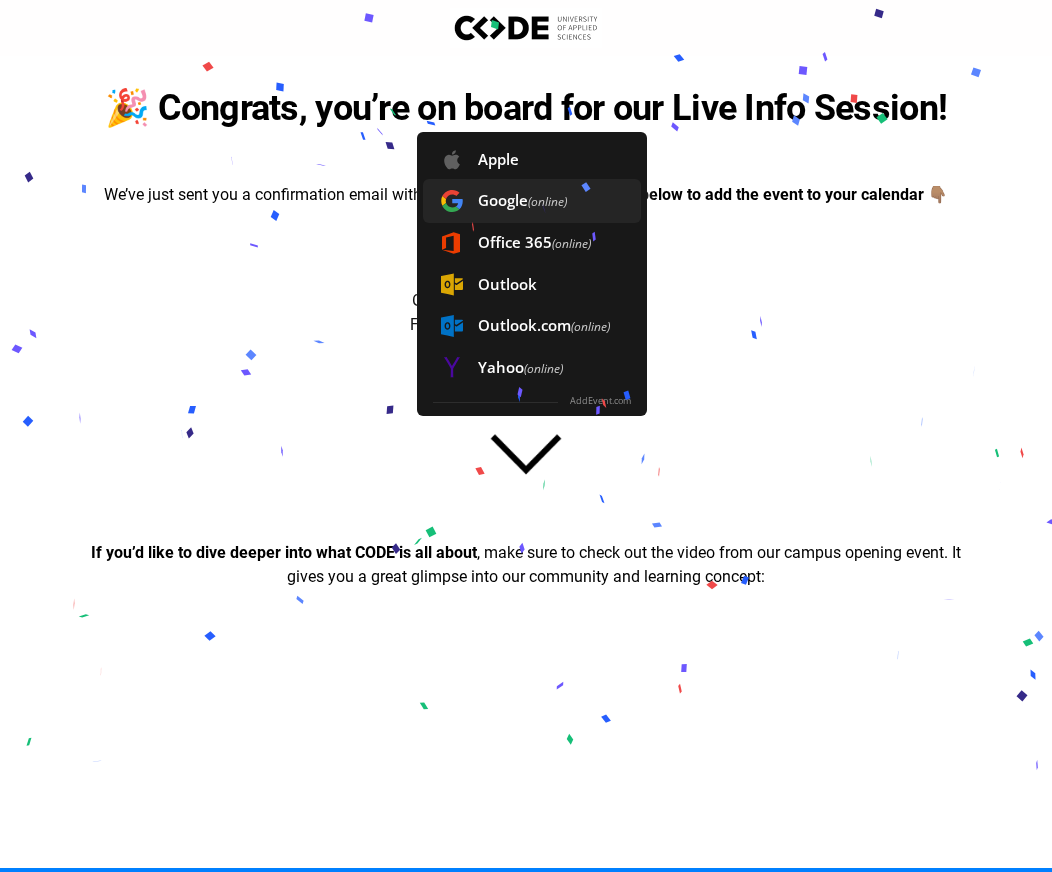 click on "(online)" at bounding box center (547, 201) 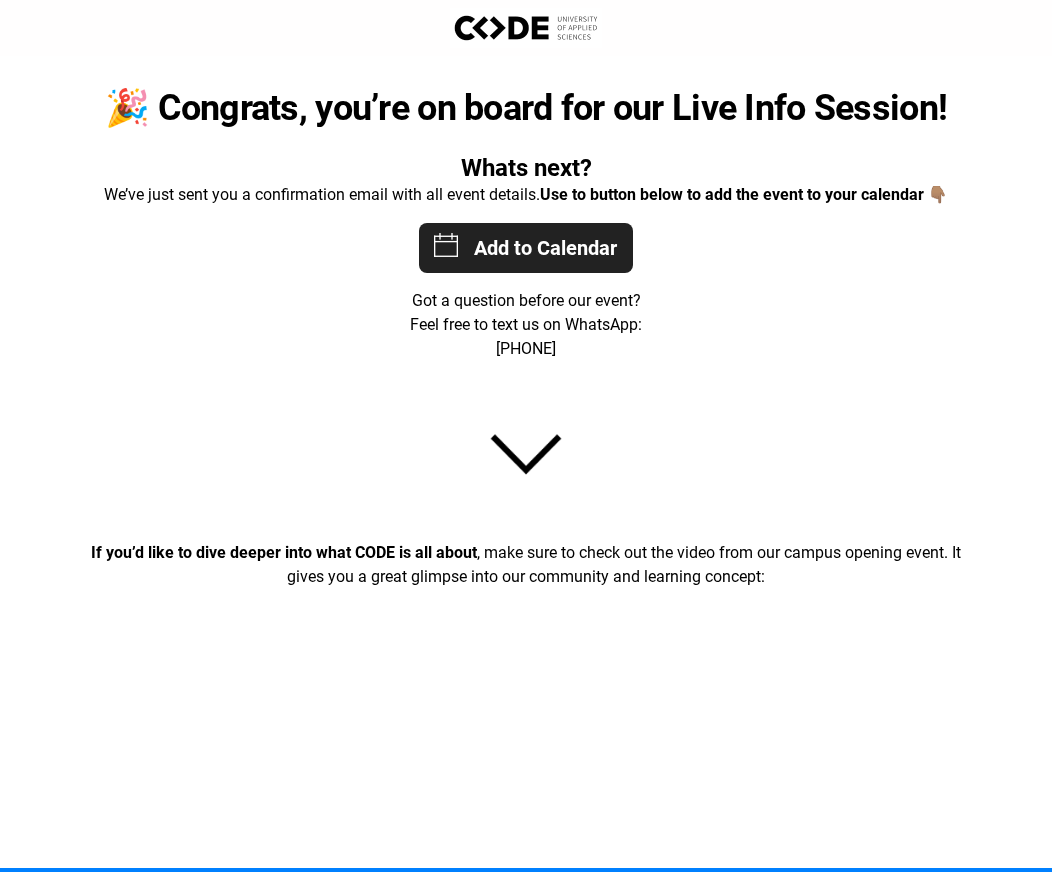 click on "Add to Calendar
07/01/2025 17:30:00
07/01/2025 19:30:00
Europe/Berlin
15
CODE Study Program Info Session + Live Student Q&A
Curious what it’s really like to study at CODE? Join our live session to get an unfiltered inside look from current CODE students & alumni.
We’ll cover everything from what the learning experience is like, to financing options and career opportunities after graduation – and of course, you’ll be able to ask all your questions directly in our video call.
https://meet.google.com/xro-nkzt-qxm
Apple Google  (online) Office 365  (online) Outlook Outlook.com  (online) Yahoo  (online) AddEvent.com" at bounding box center (526, 248) 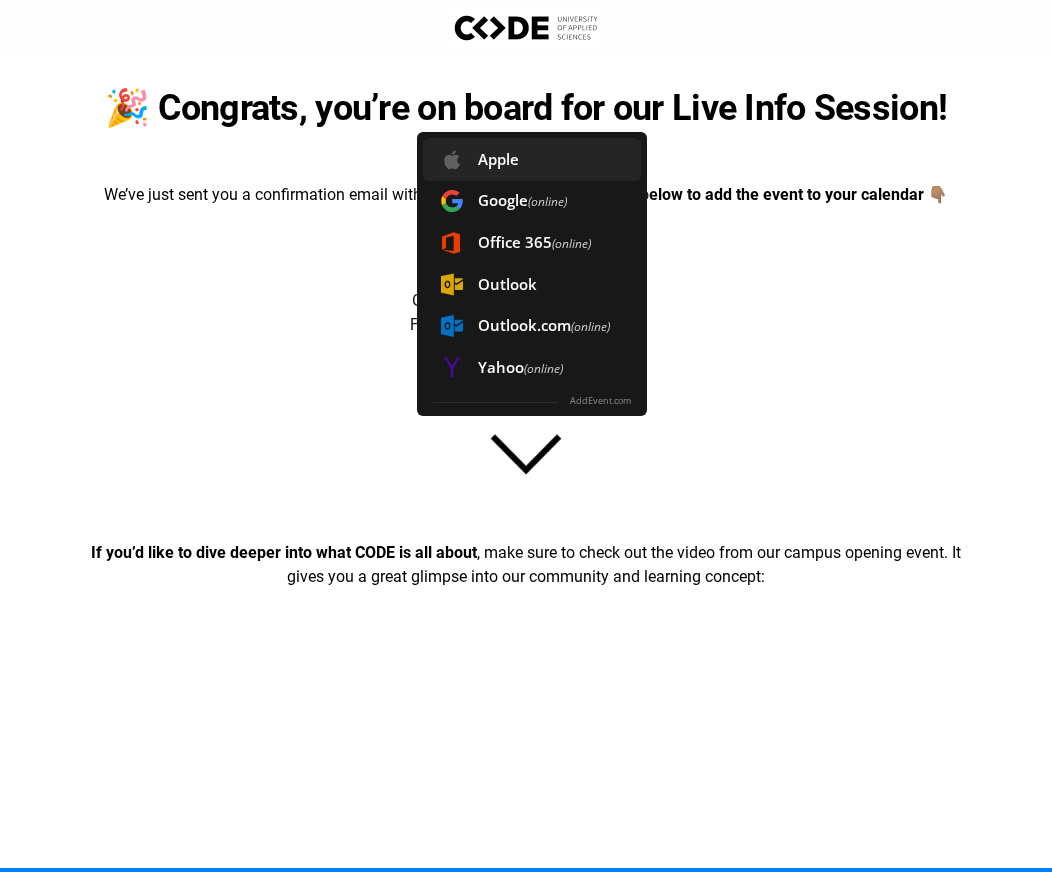 click on "Apple" at bounding box center [532, 159] 